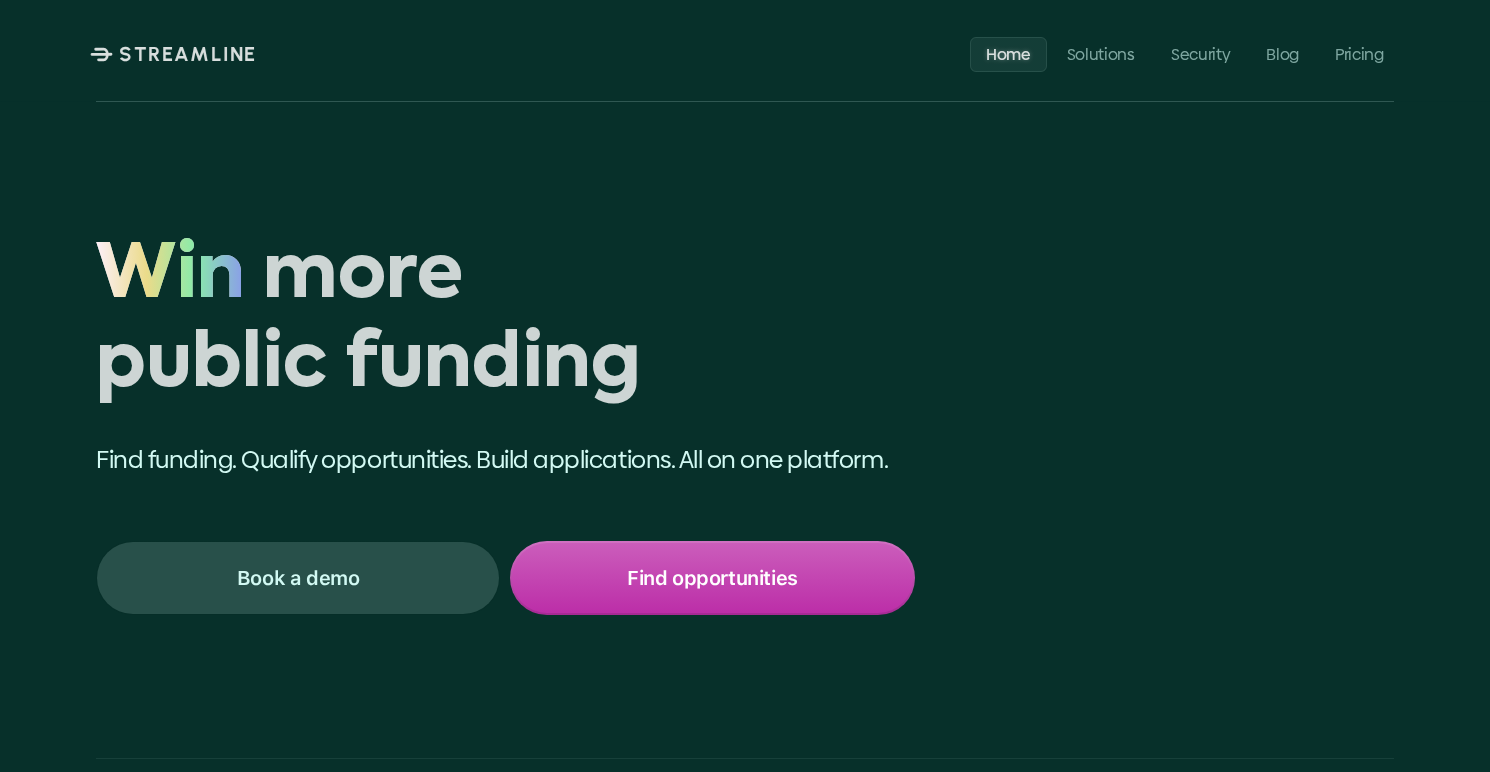 scroll, scrollTop: 0, scrollLeft: 0, axis: both 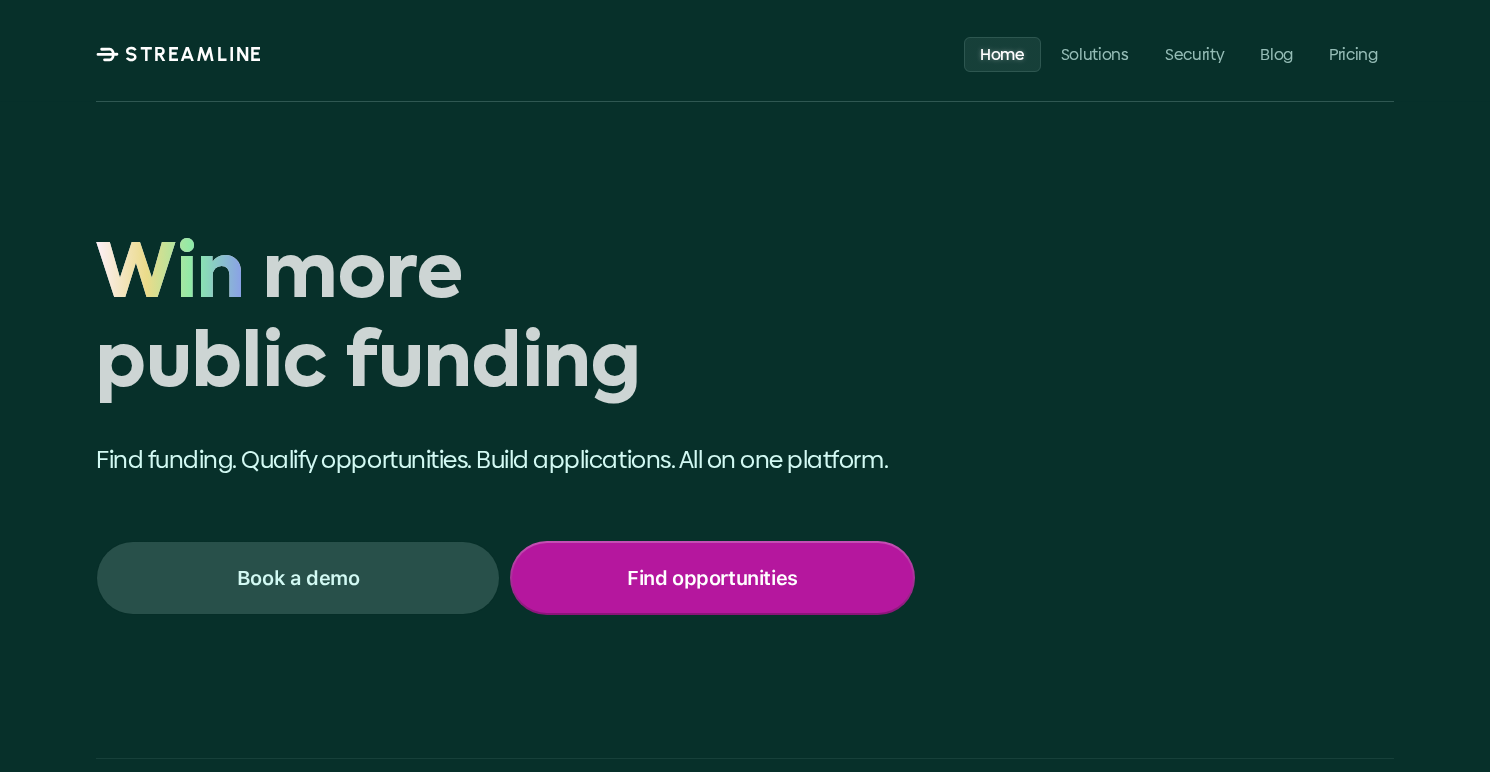 click on "Find opportunities" at bounding box center (712, 578) 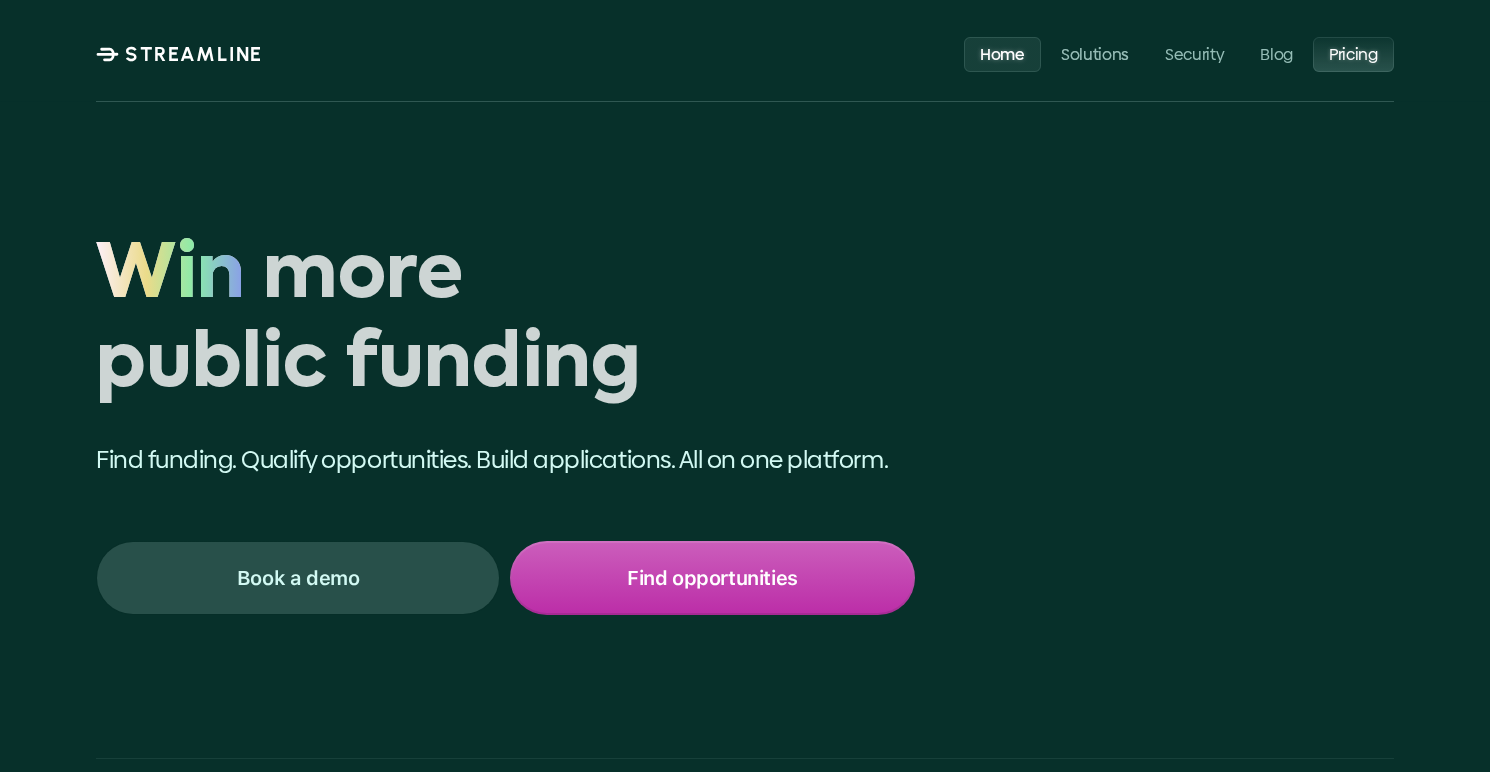 click on "Pricing" at bounding box center [1353, 53] 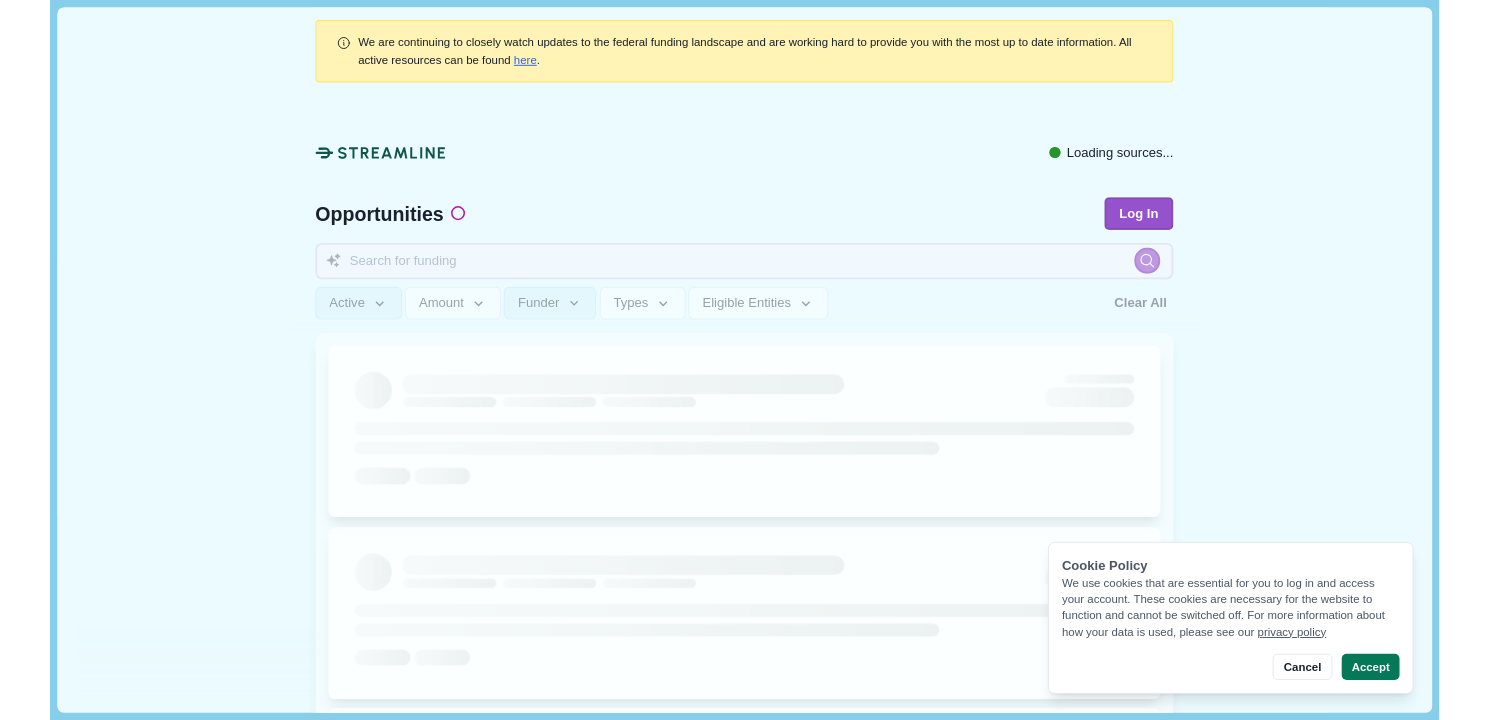 scroll, scrollTop: 0, scrollLeft: 0, axis: both 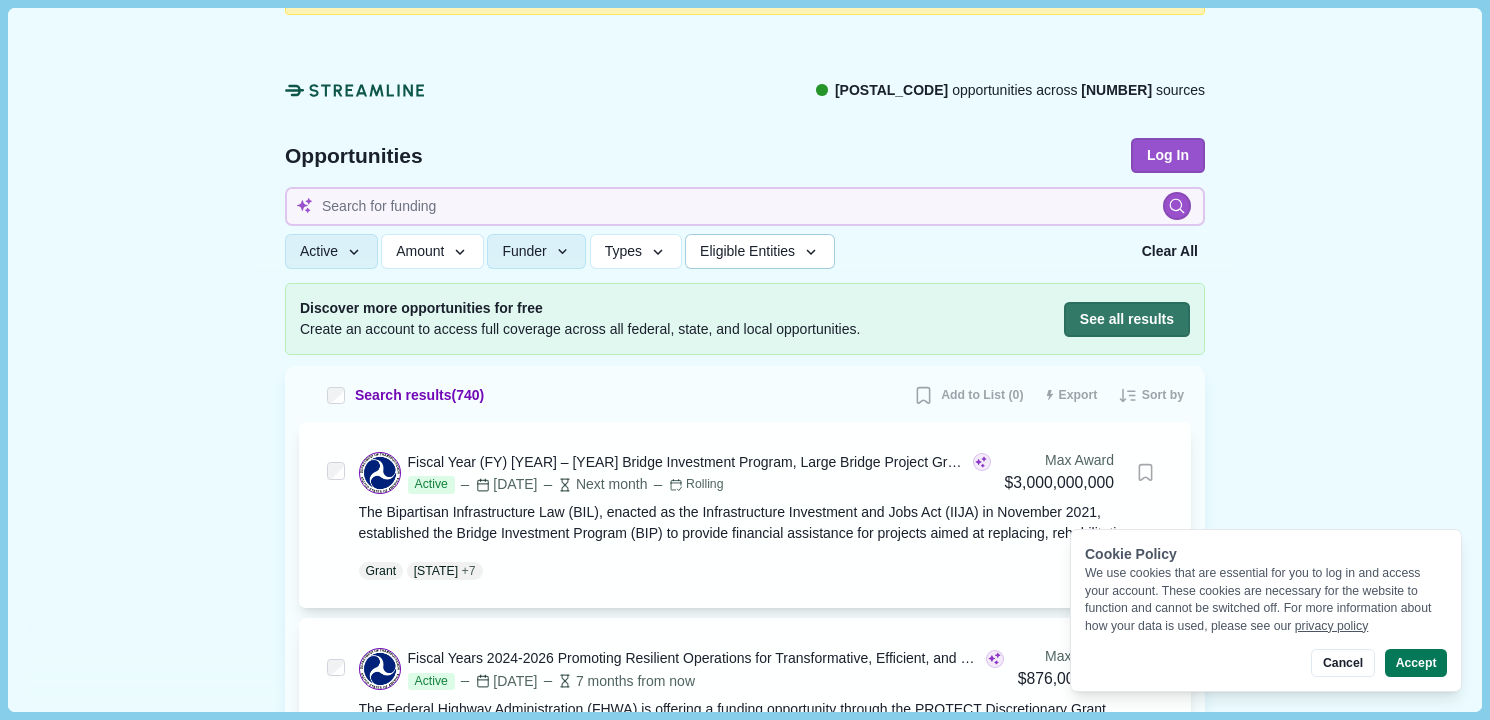 click on "Eligible Entities" at bounding box center (747, 251) 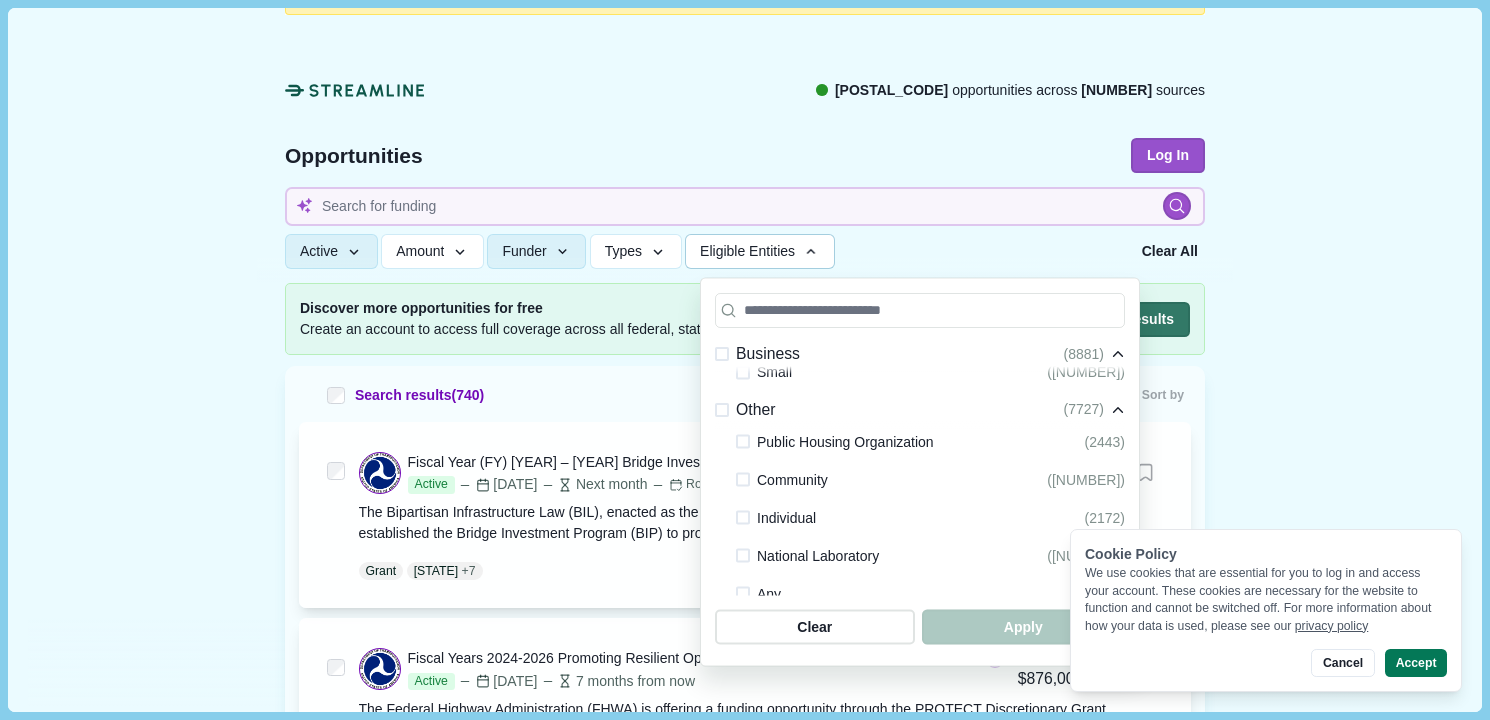 scroll, scrollTop: 656, scrollLeft: 0, axis: vertical 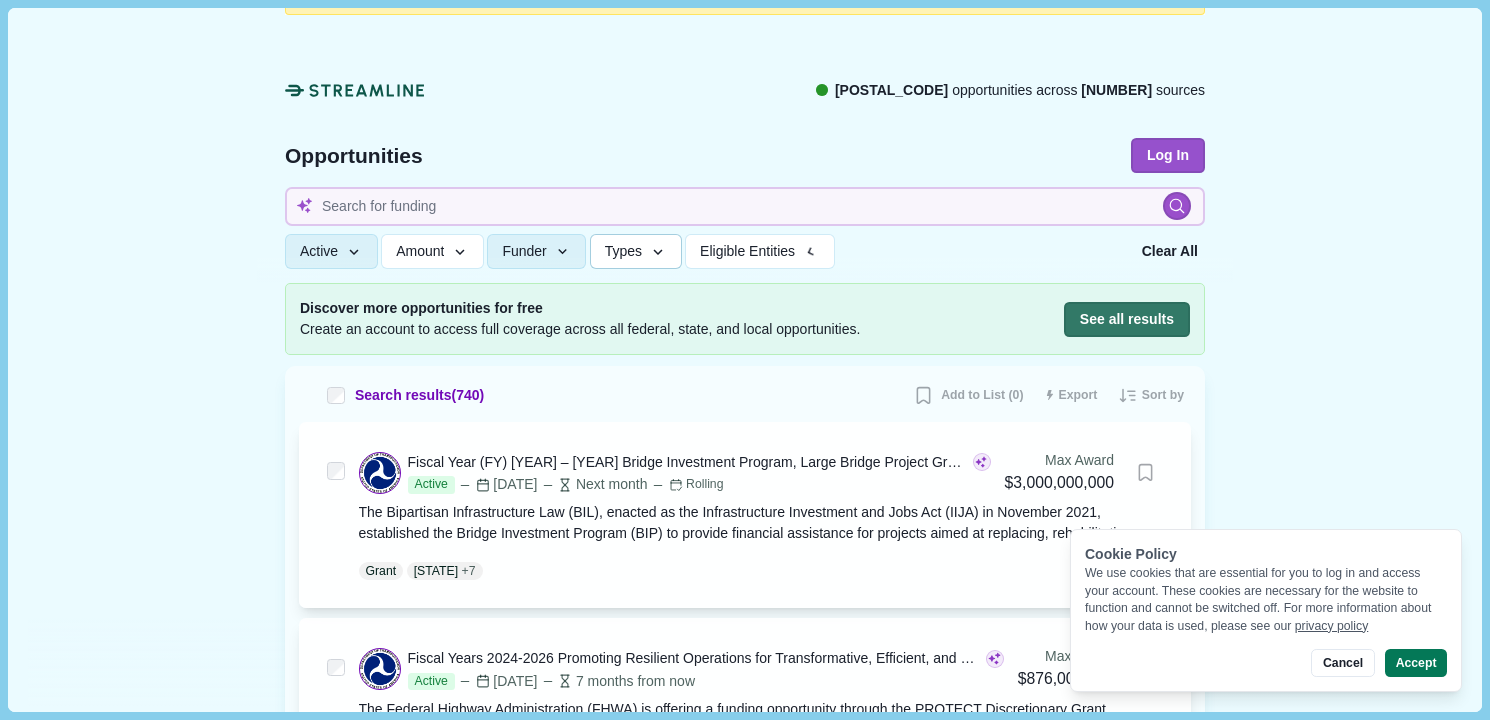 click at bounding box center [658, 252] 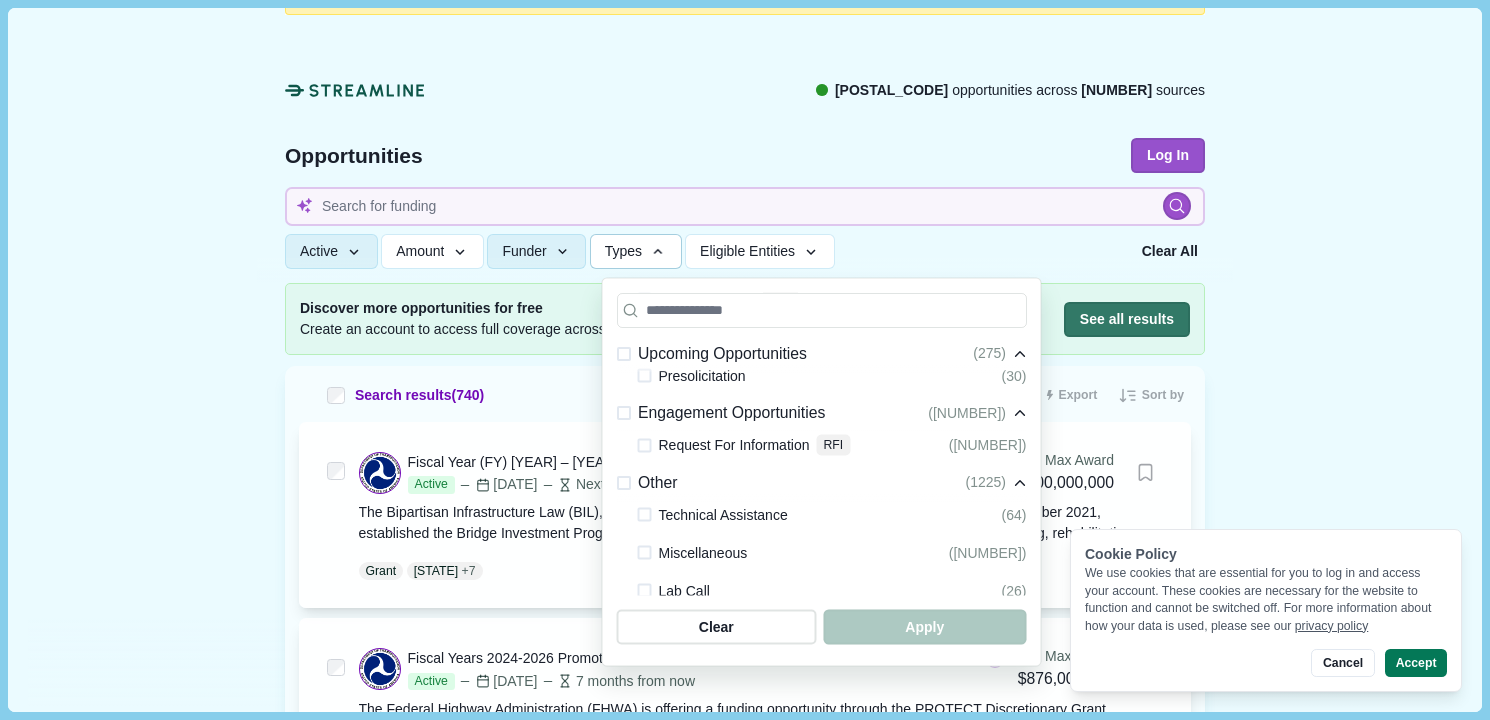 scroll, scrollTop: 587, scrollLeft: 0, axis: vertical 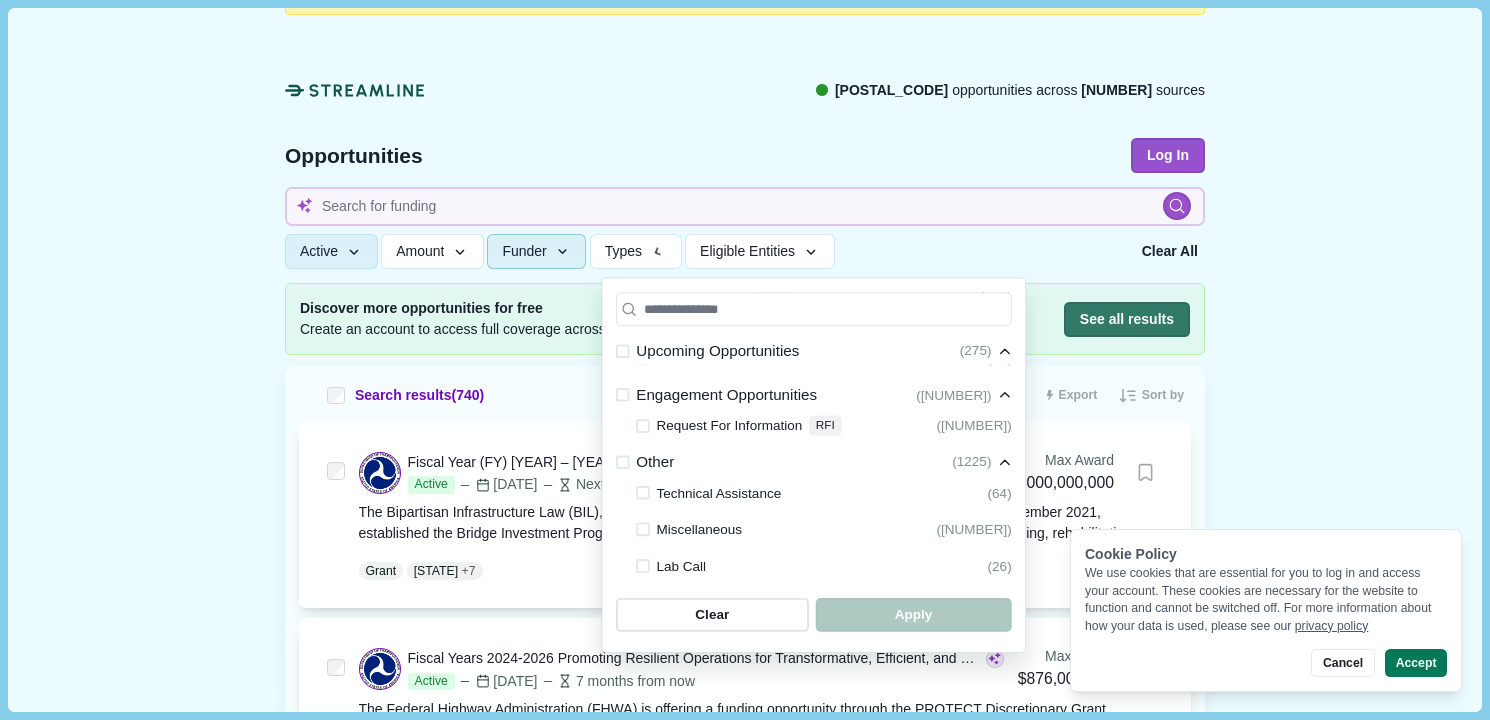 click on "Funder" at bounding box center (536, 251) 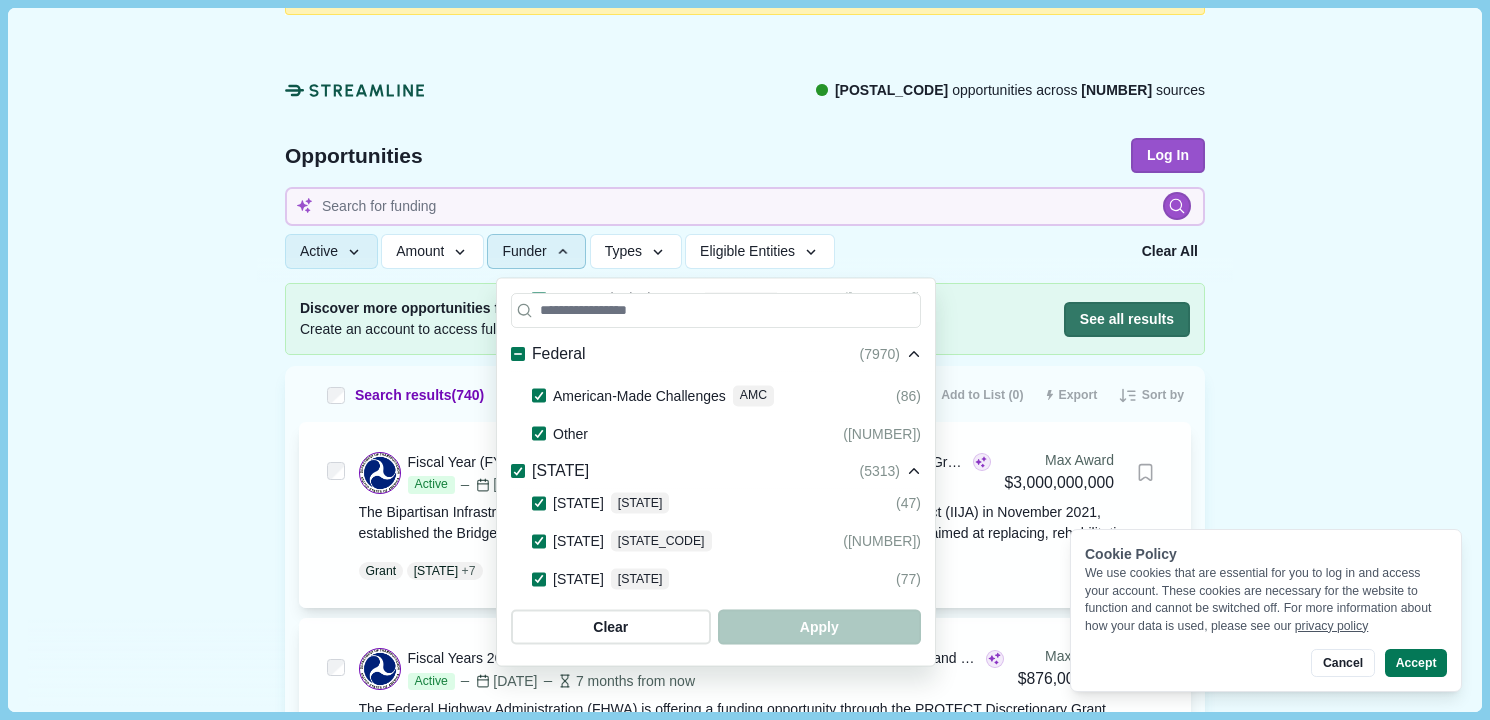 scroll, scrollTop: 1864, scrollLeft: 0, axis: vertical 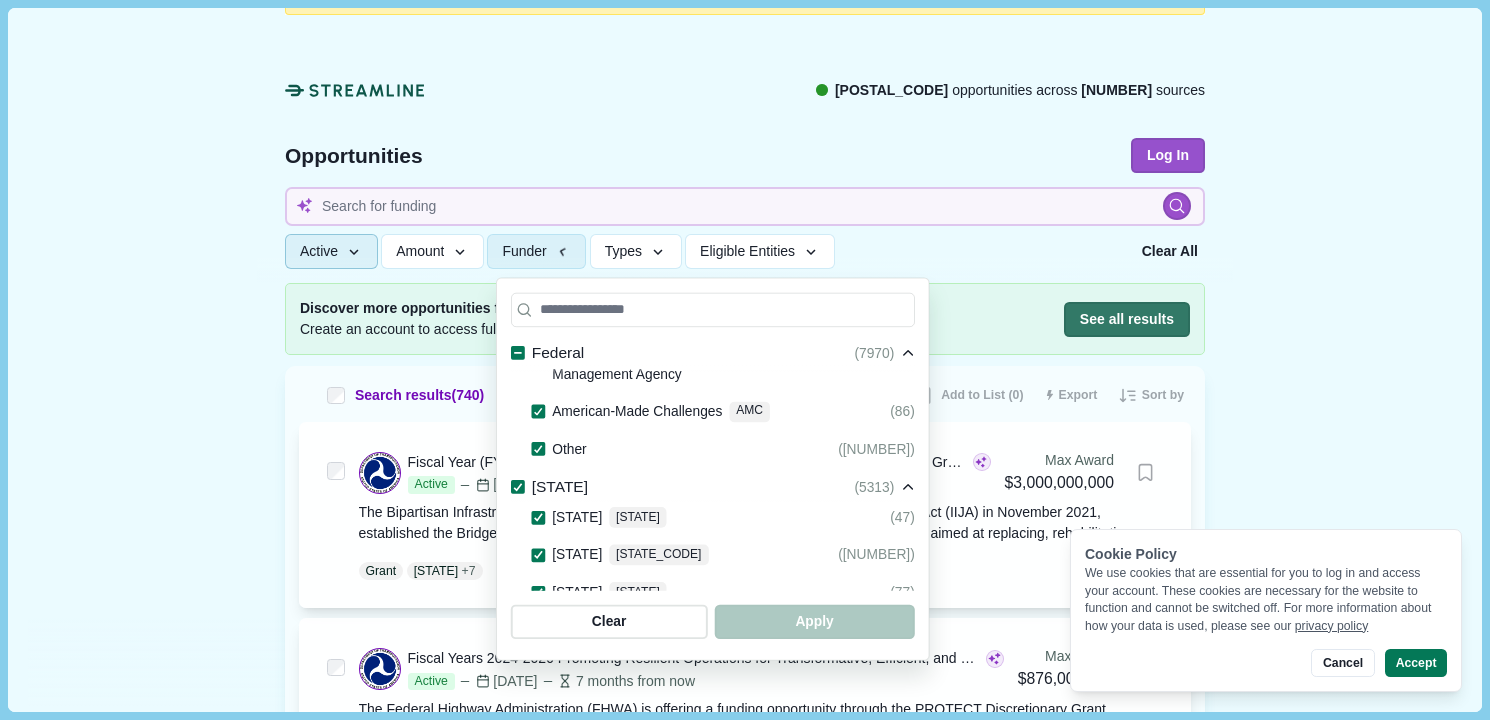 click at bounding box center [354, 252] 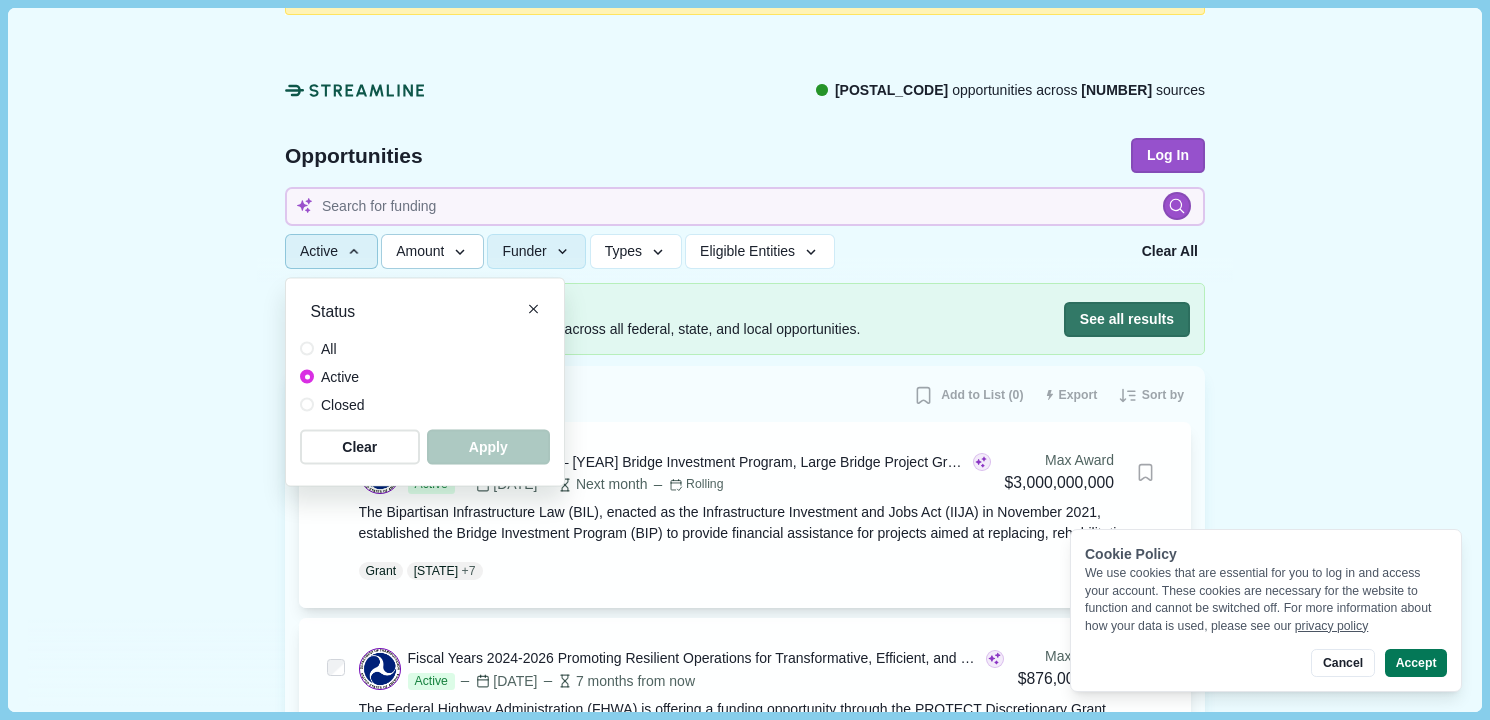 click at bounding box center [460, 252] 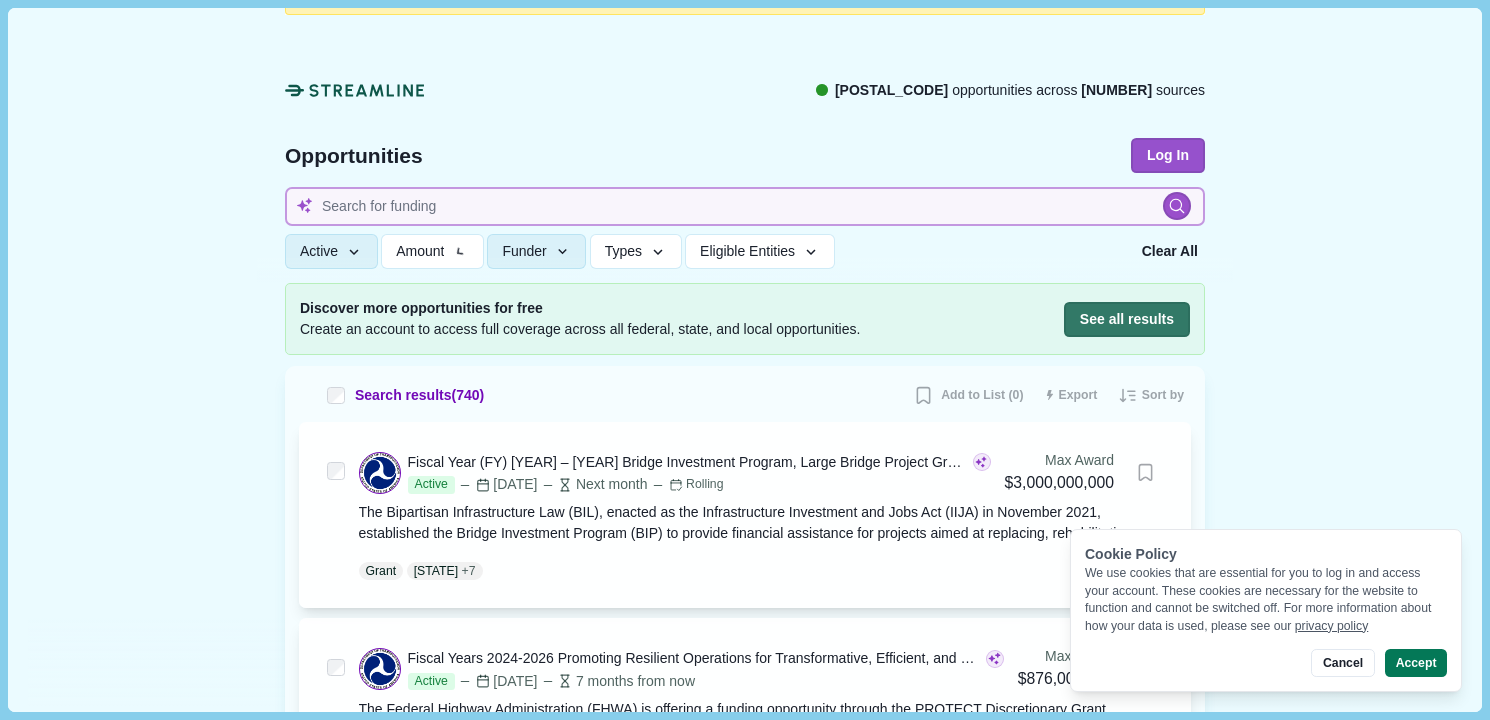 click at bounding box center (745, 206) 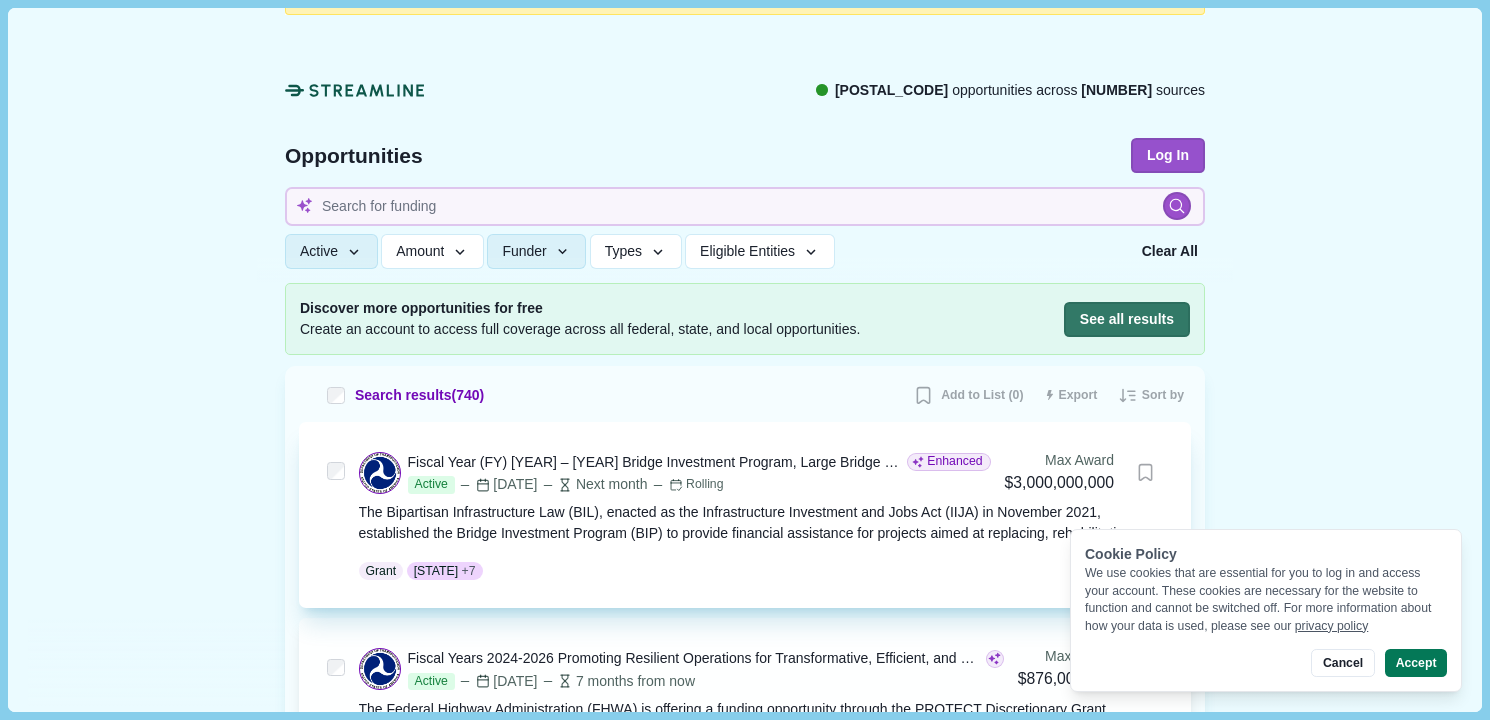 click on "Fiscal Year (FY) [YEAR] – [YEAR] Bridge Investment Program, Large Bridge Project Grants" at bounding box center (656, 462) 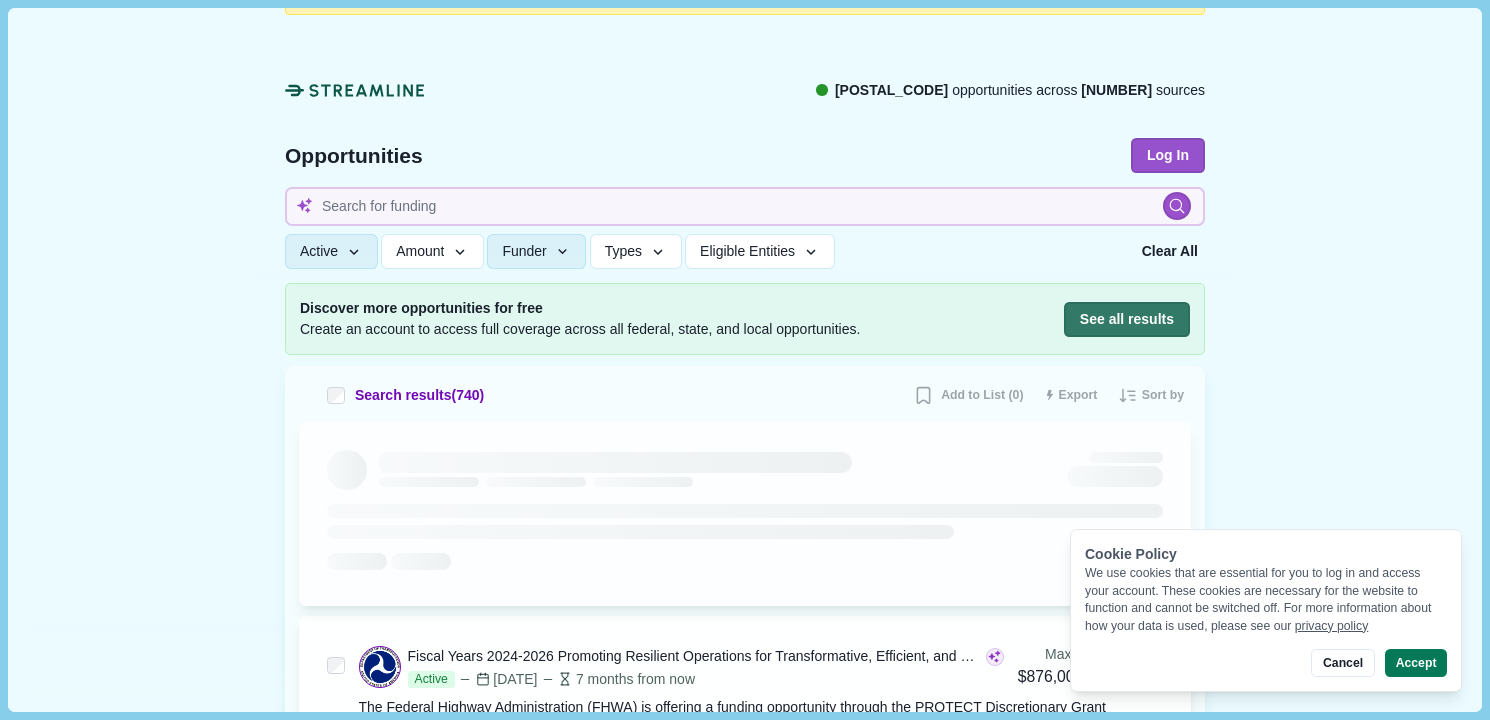 scroll, scrollTop: 0, scrollLeft: 0, axis: both 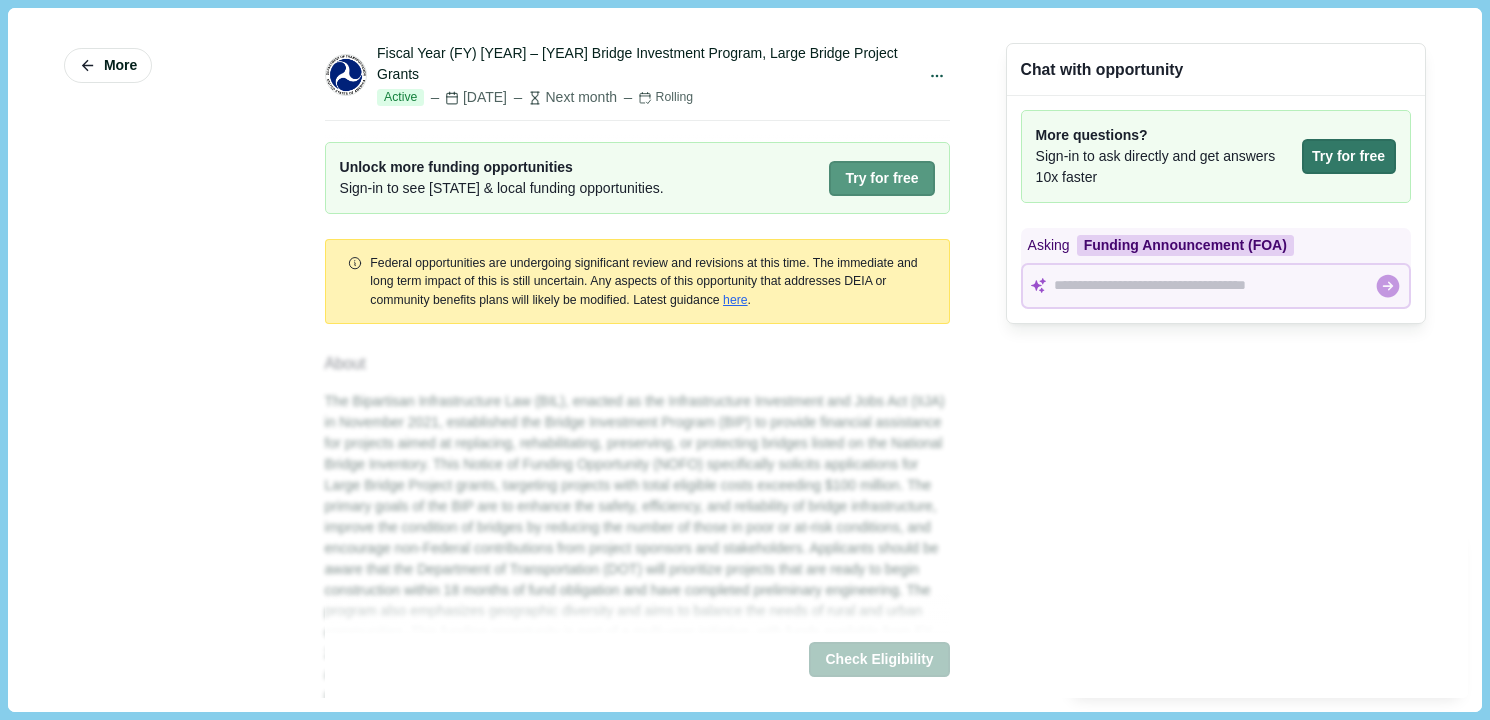 click on "Try for free" at bounding box center (881, 178) 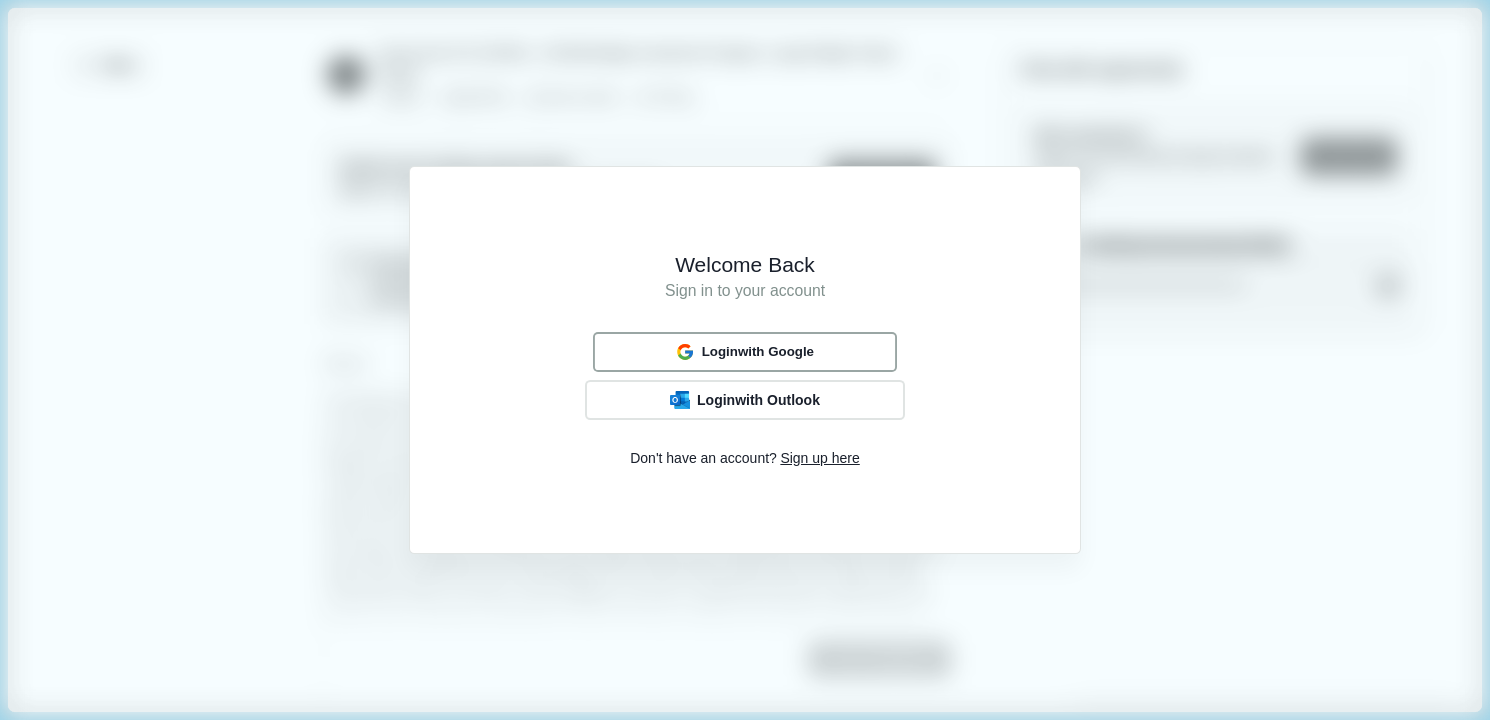 click on "Login  with Google" at bounding box center [744, 352] 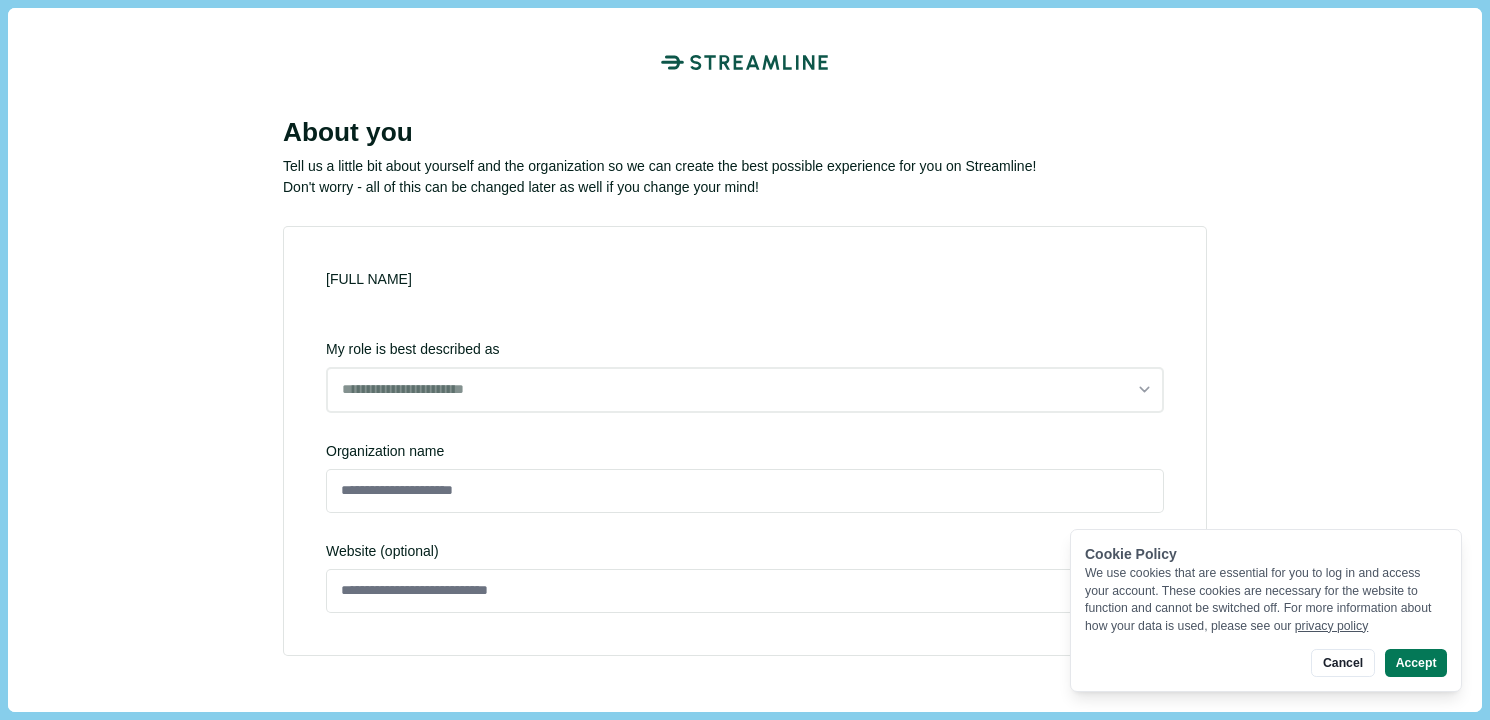 scroll, scrollTop: 0, scrollLeft: 0, axis: both 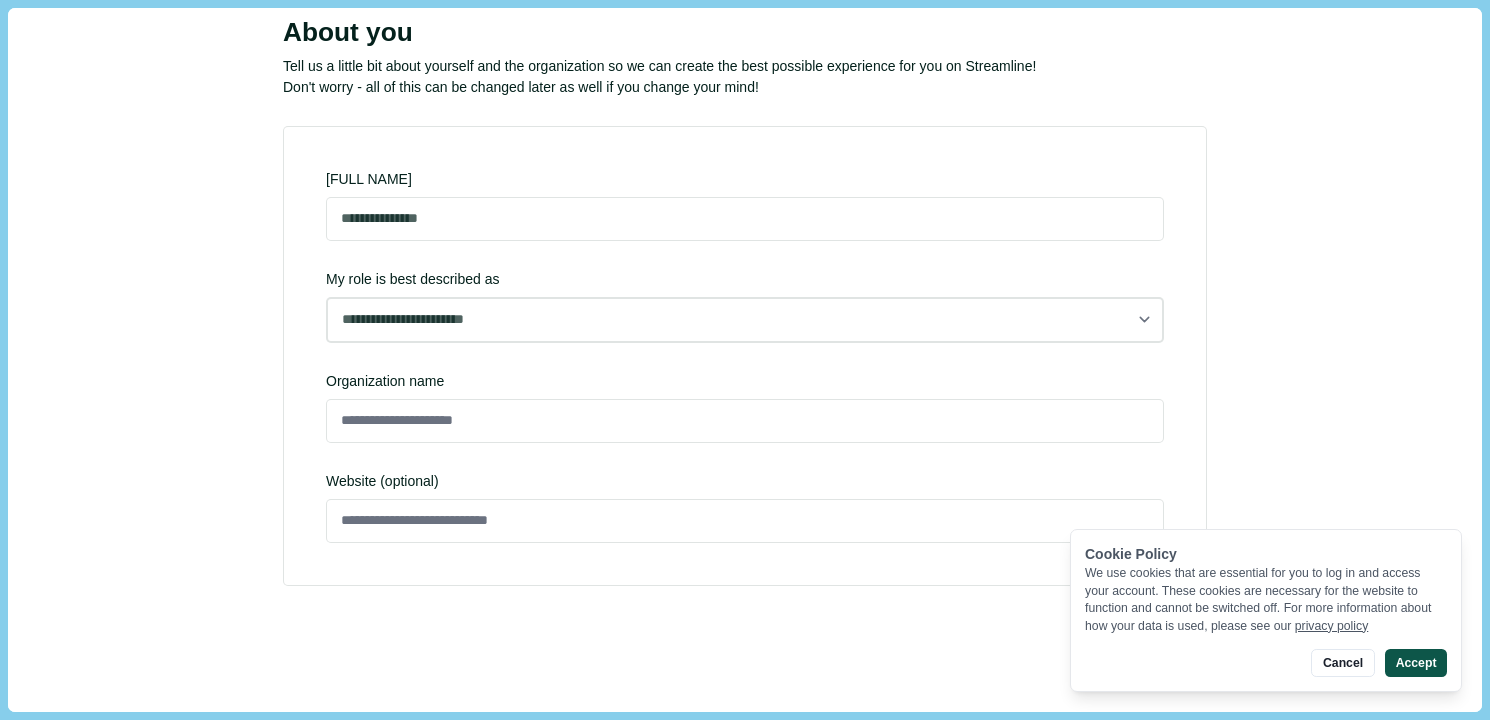 click on "Accept" at bounding box center [1416, 663] 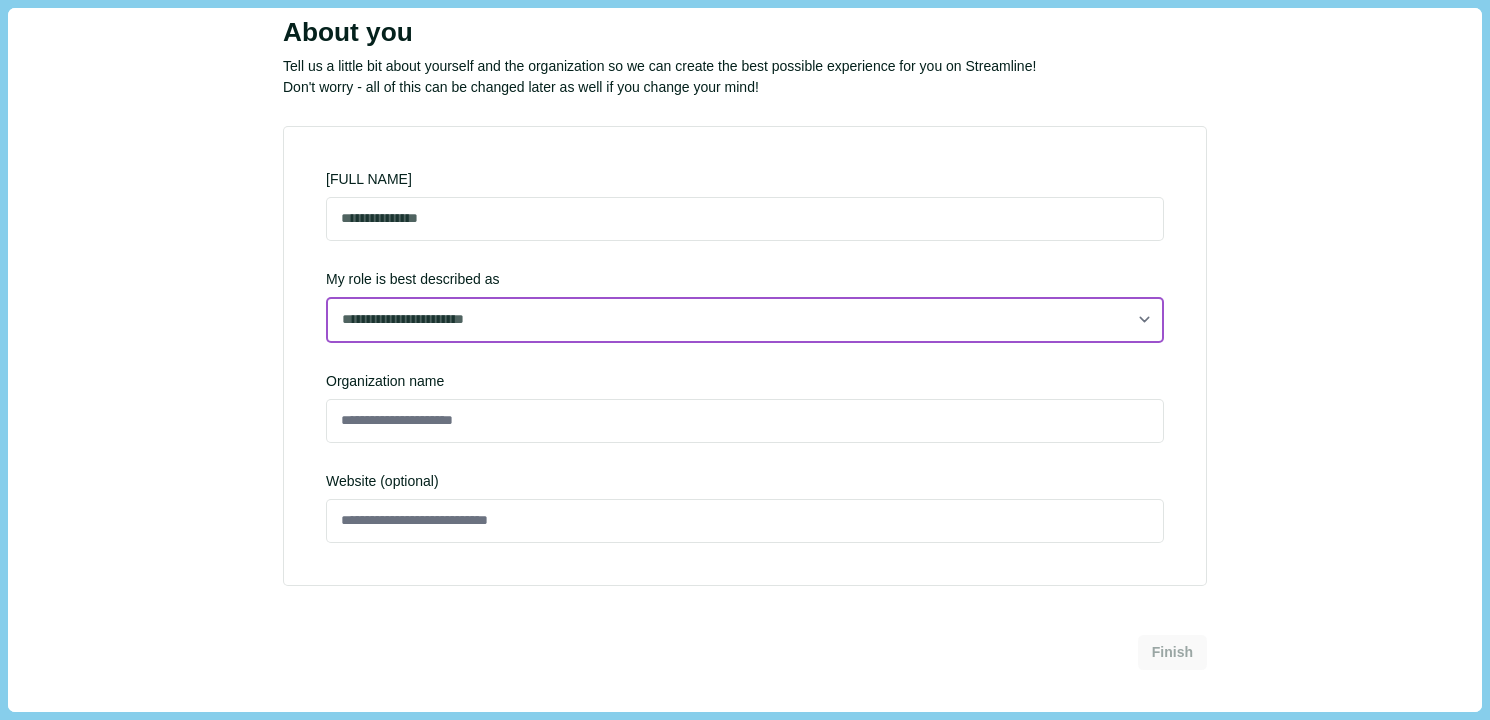 click on "**********" at bounding box center (745, 320) 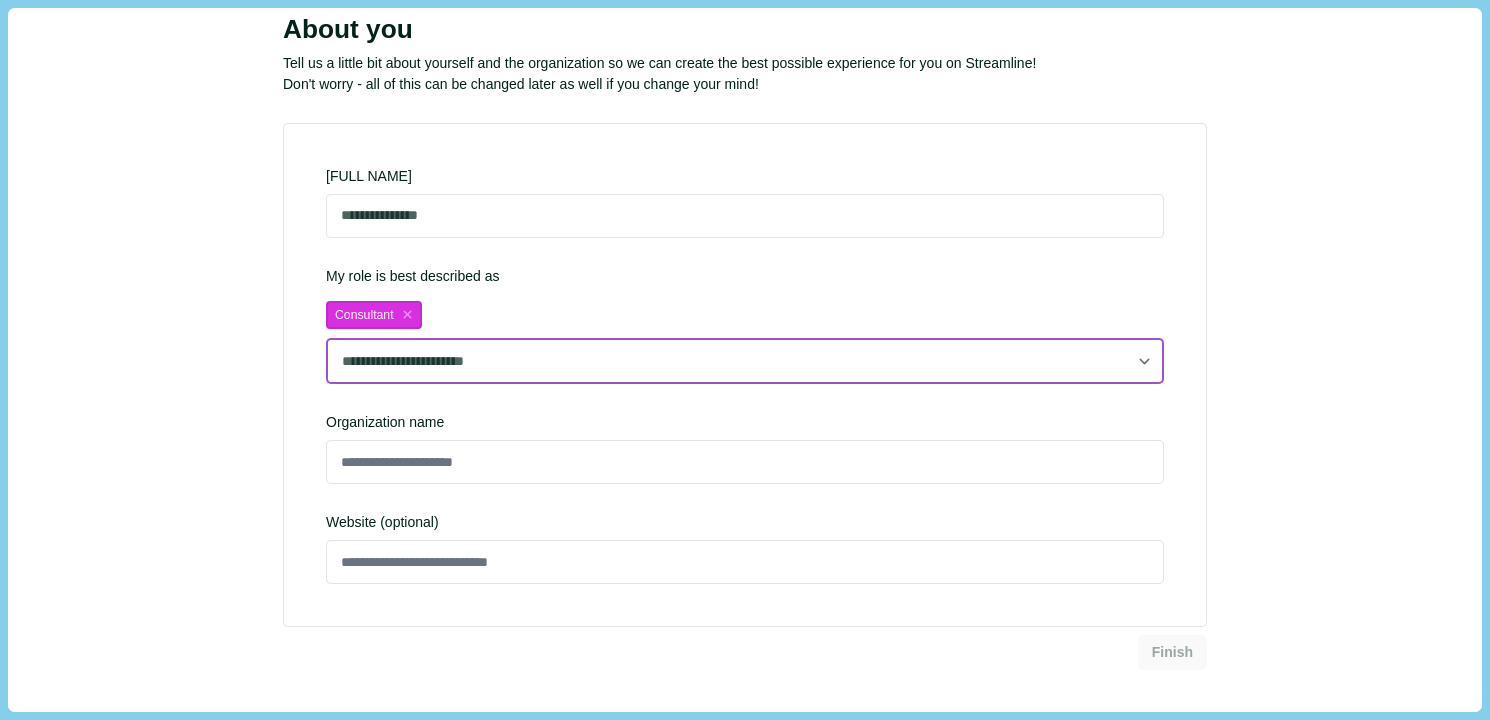 click on "**********" at bounding box center [745, 361] 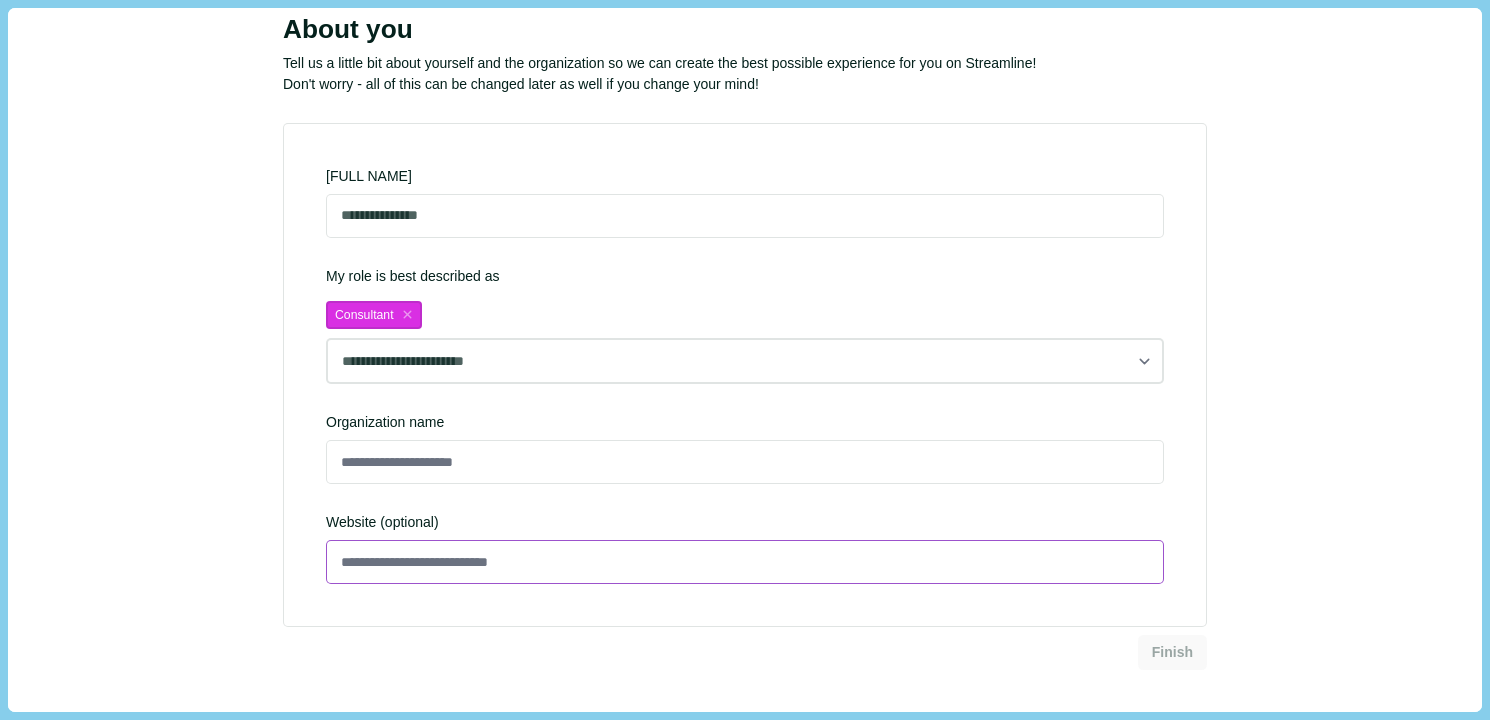 click at bounding box center [745, 562] 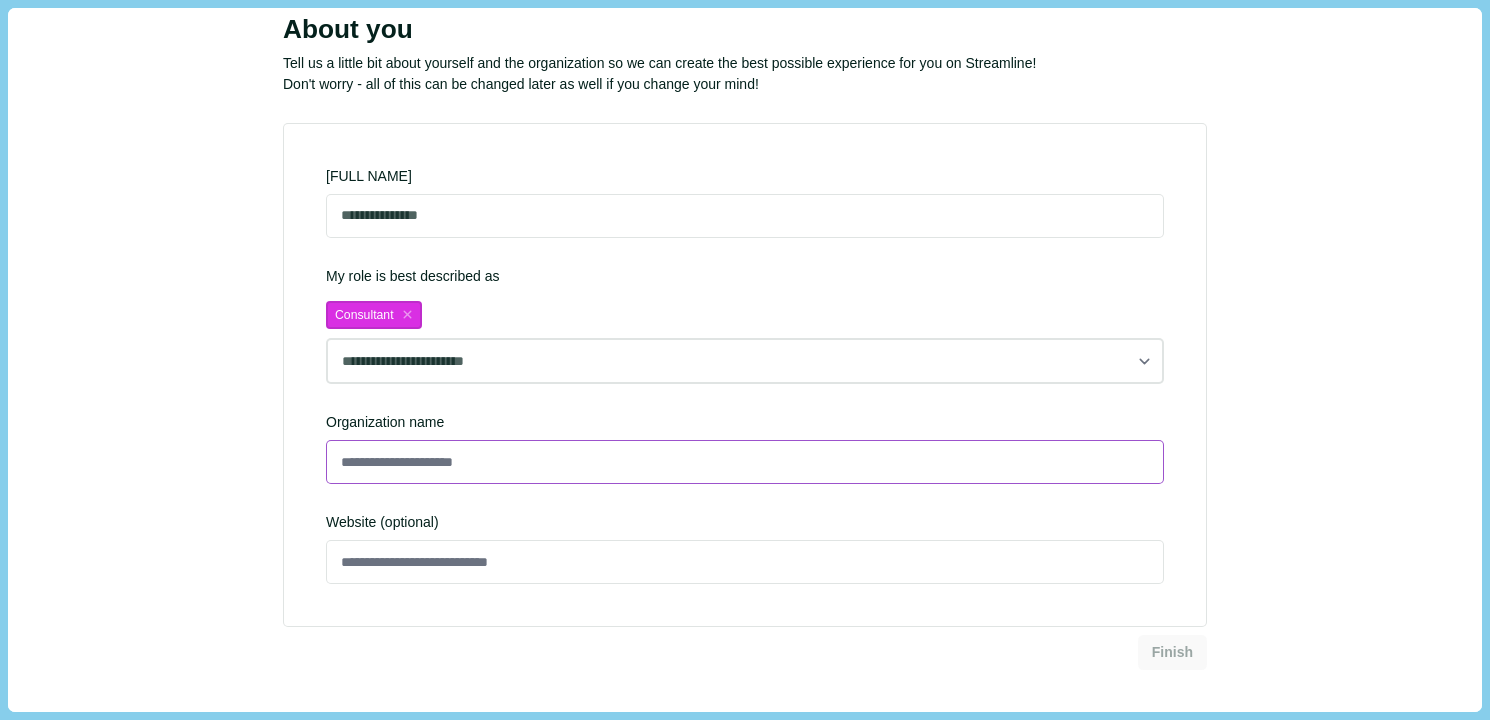 click at bounding box center (745, 462) 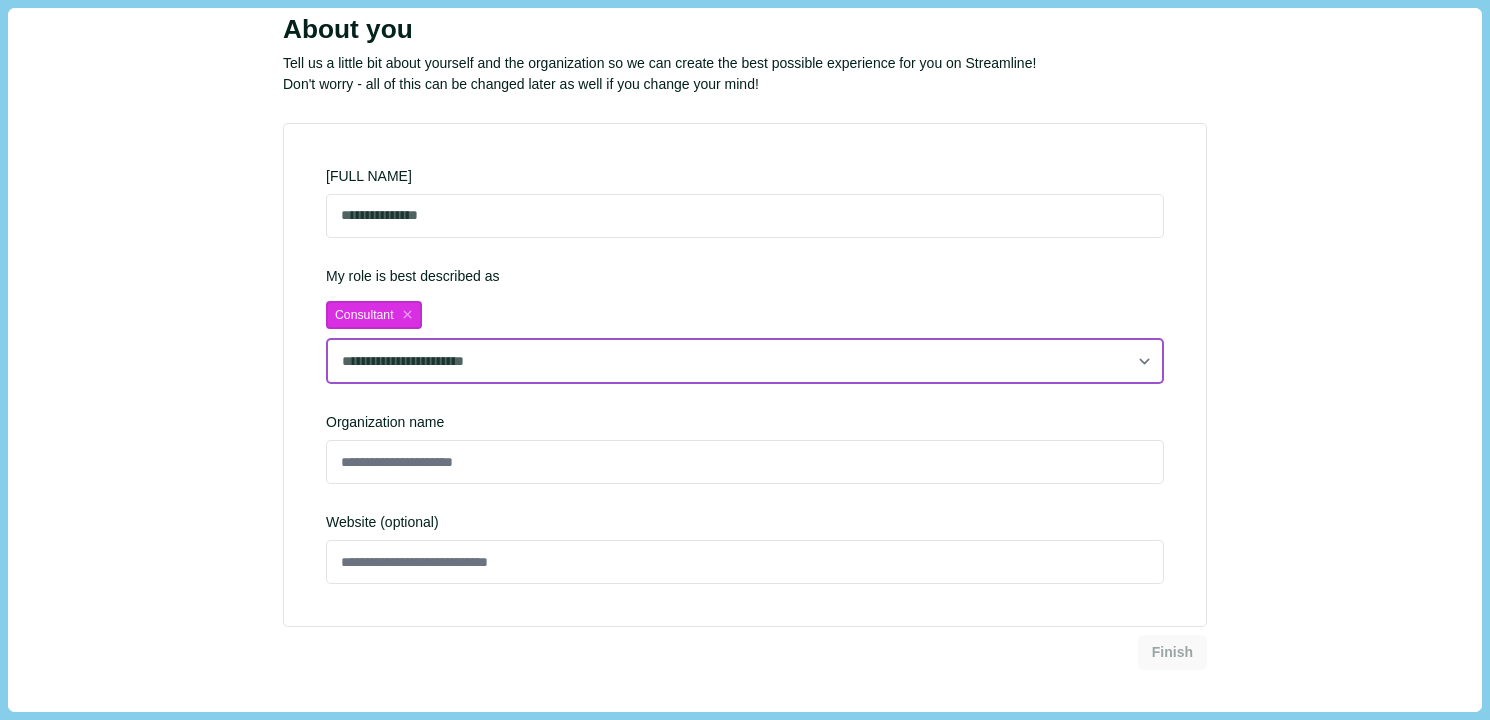 click on "**********" at bounding box center [745, 361] 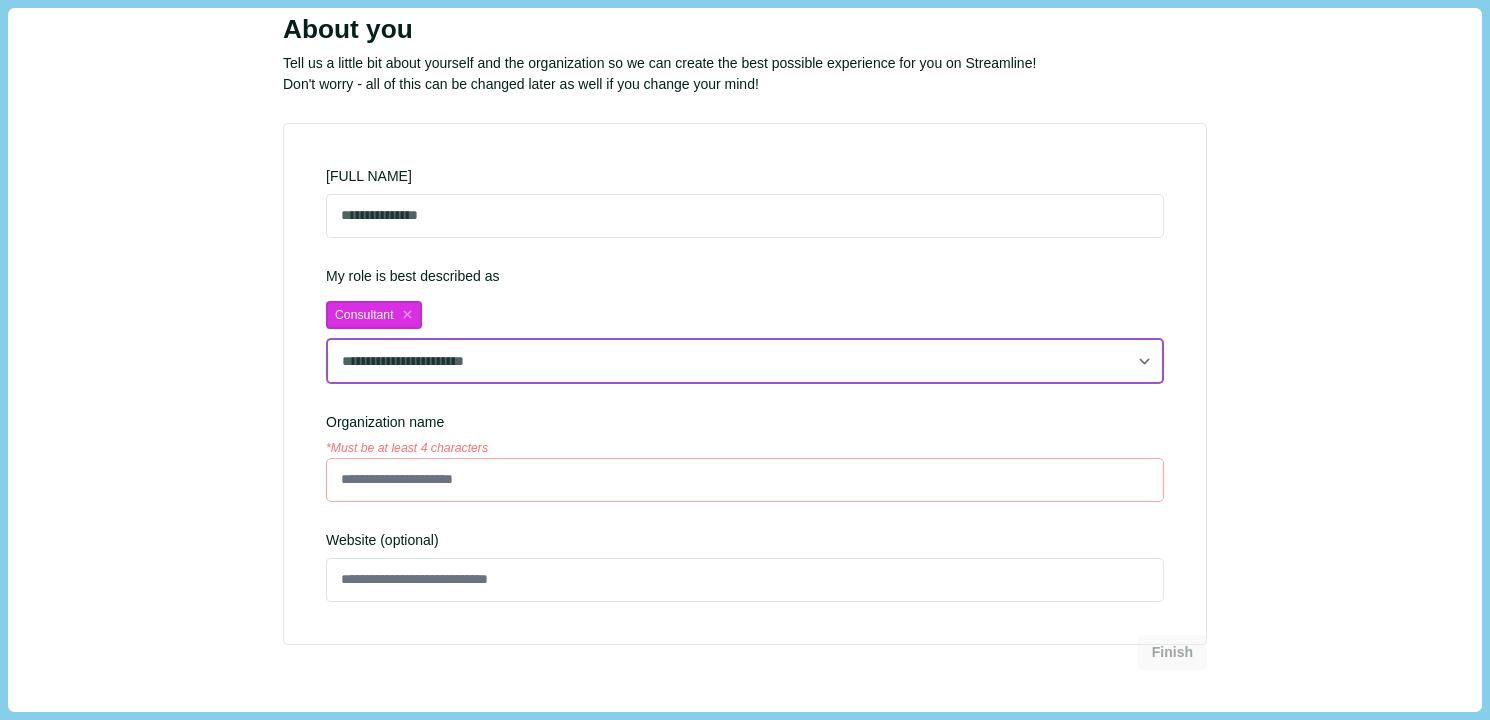 scroll, scrollTop: 0, scrollLeft: 0, axis: both 